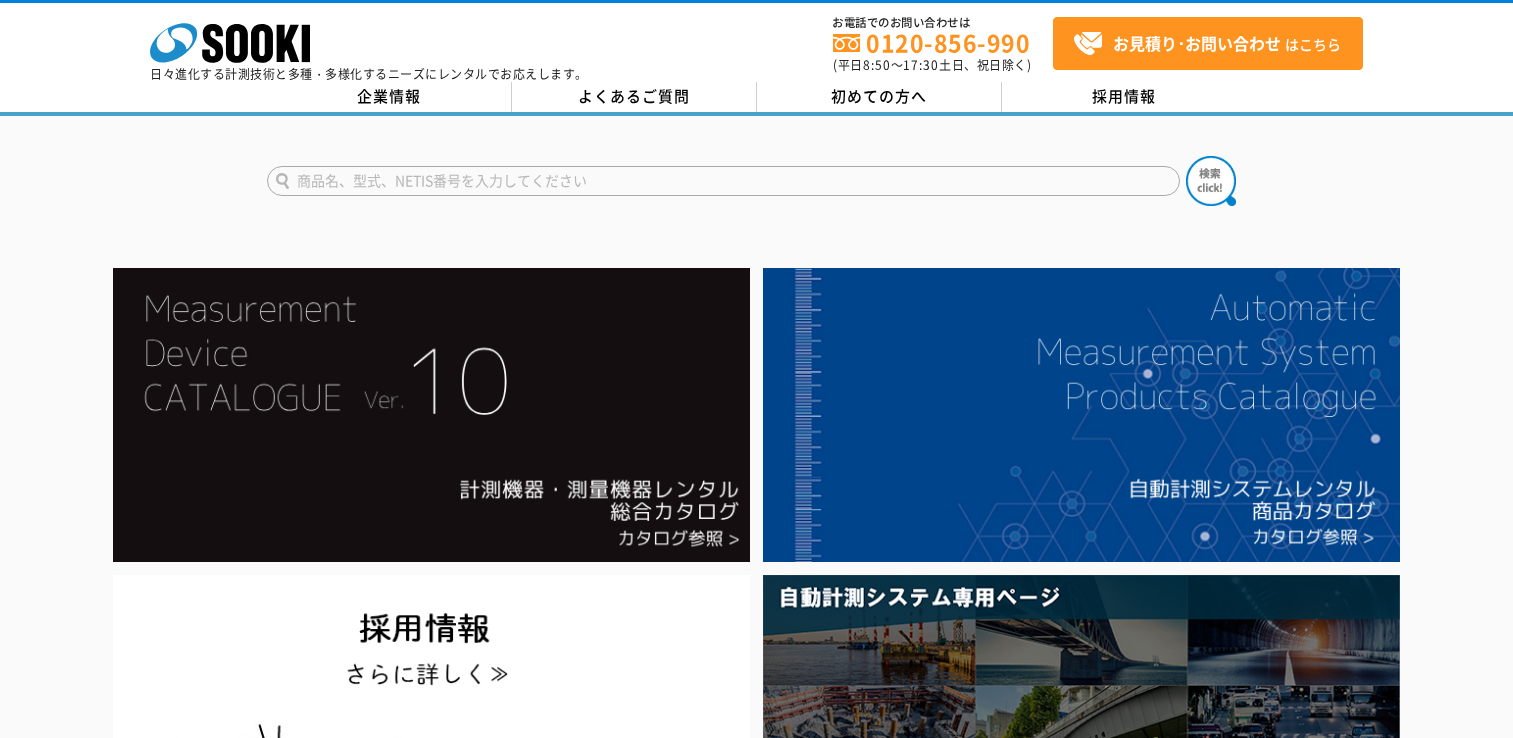 scroll, scrollTop: 96, scrollLeft: 0, axis: vertical 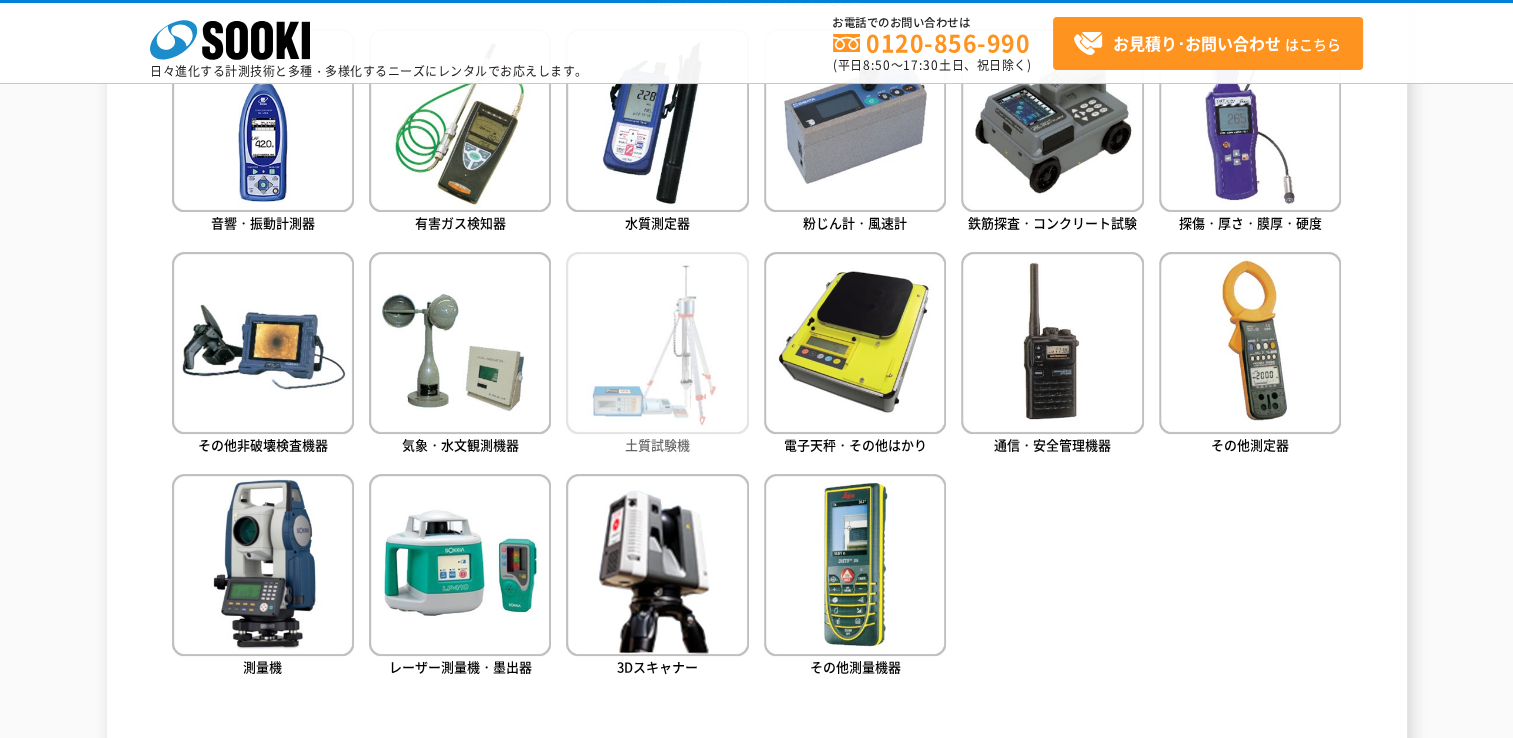 click at bounding box center (657, 343) 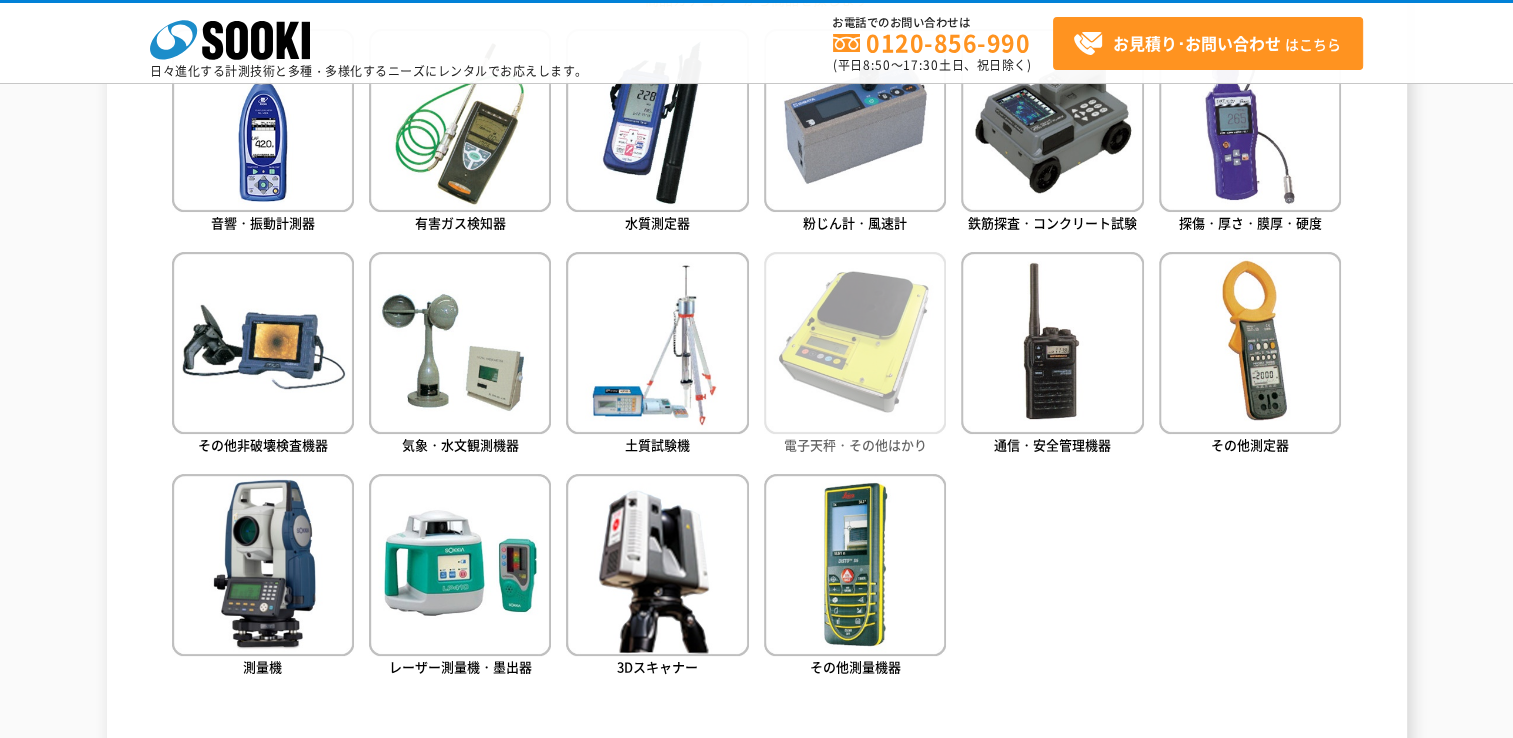 click at bounding box center [855, 343] 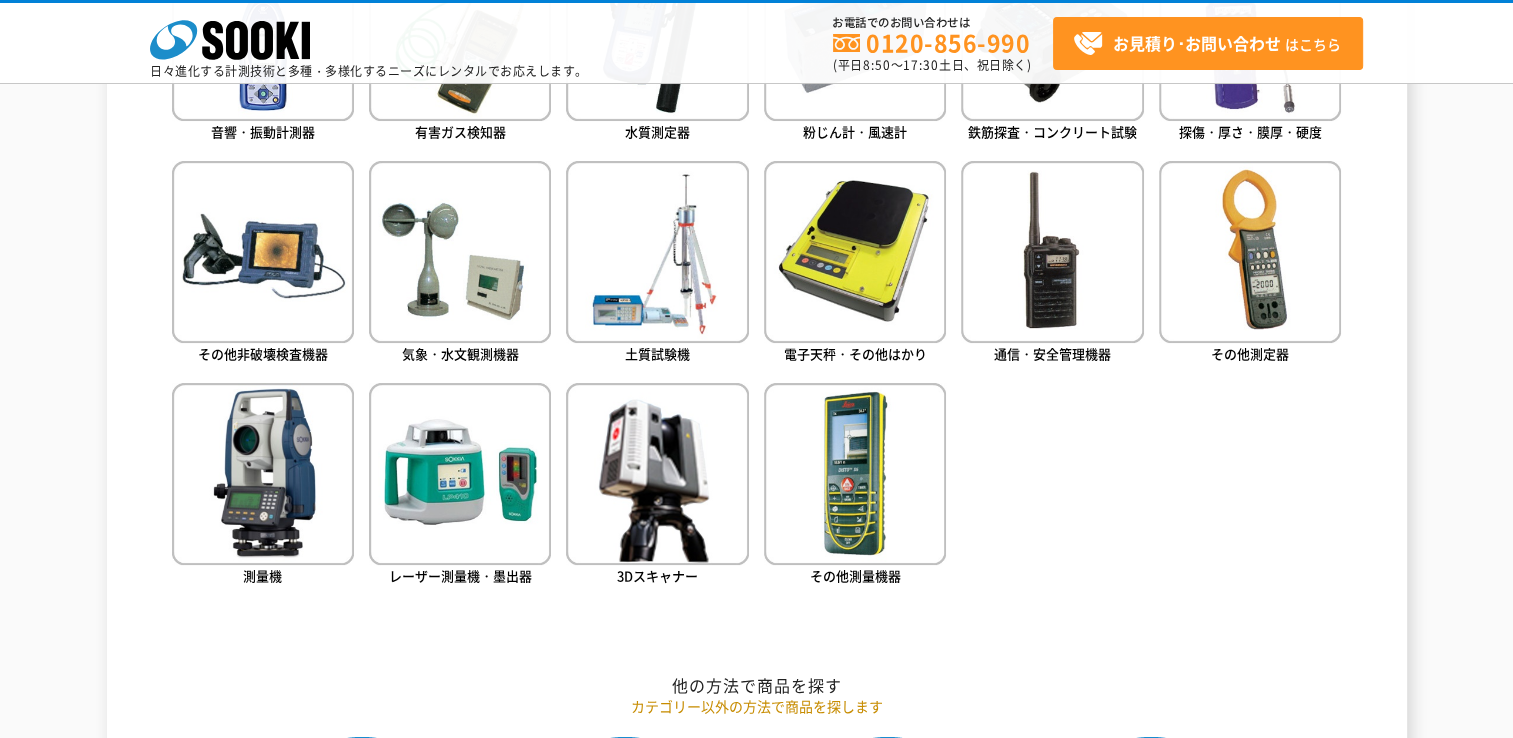 scroll, scrollTop: 1100, scrollLeft: 0, axis: vertical 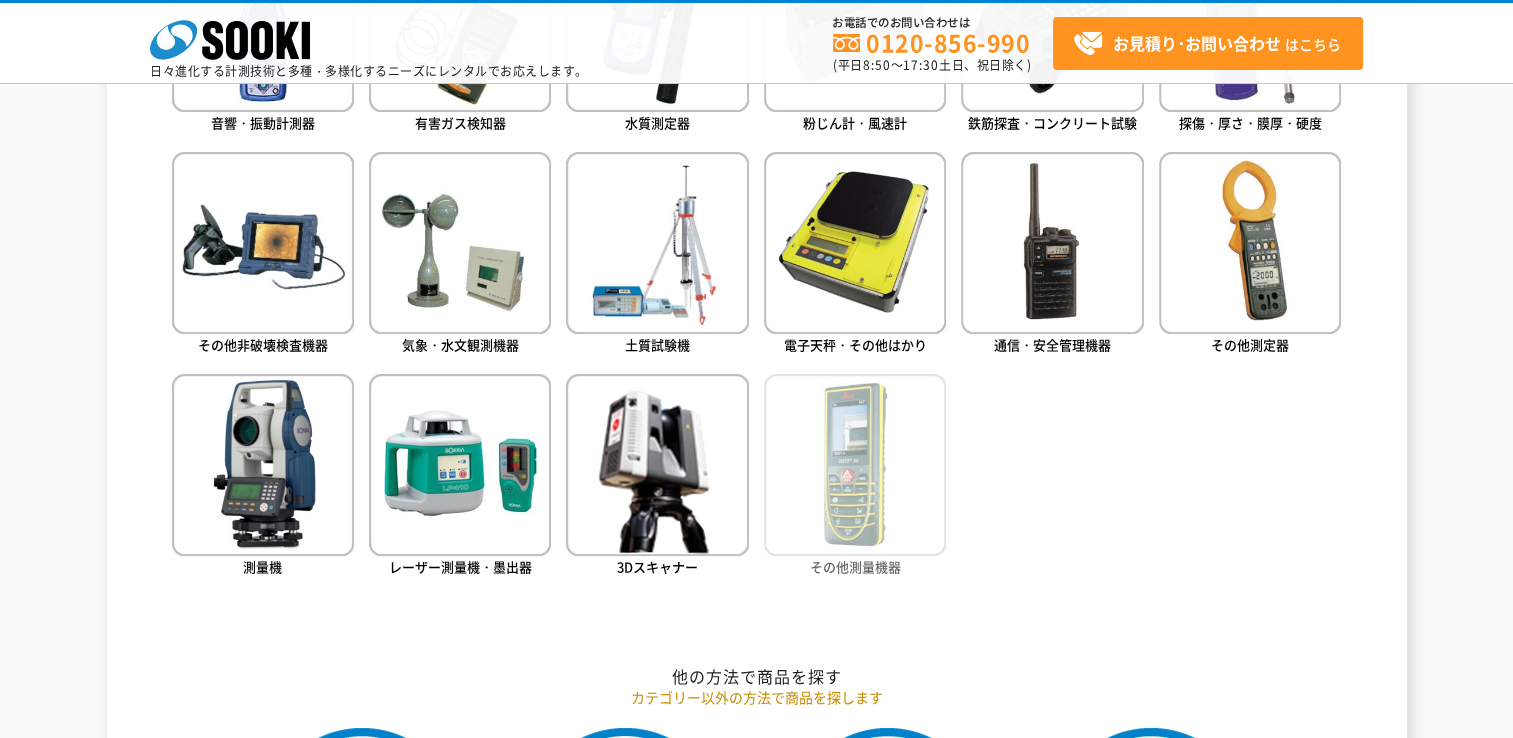 click at bounding box center (855, 465) 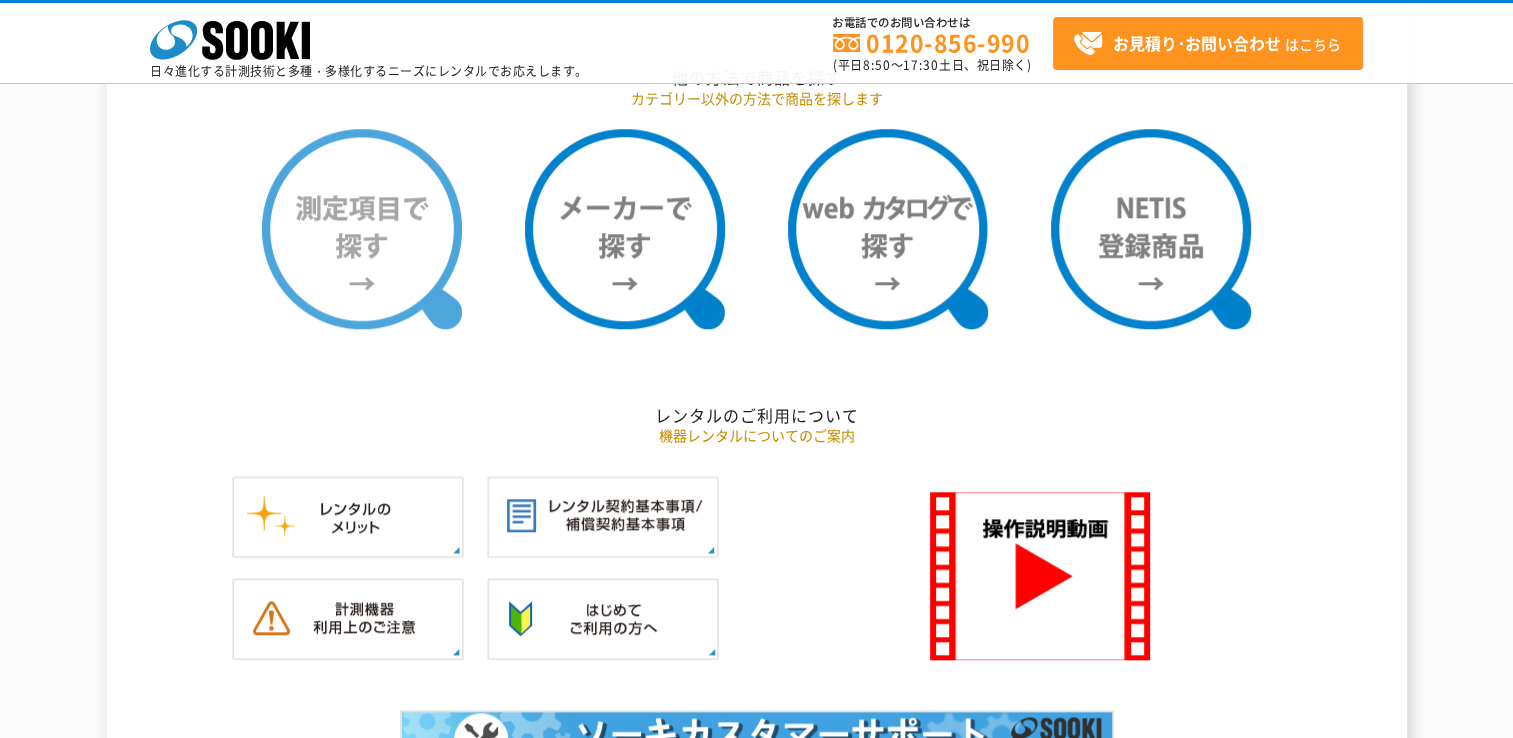 scroll, scrollTop: 1700, scrollLeft: 0, axis: vertical 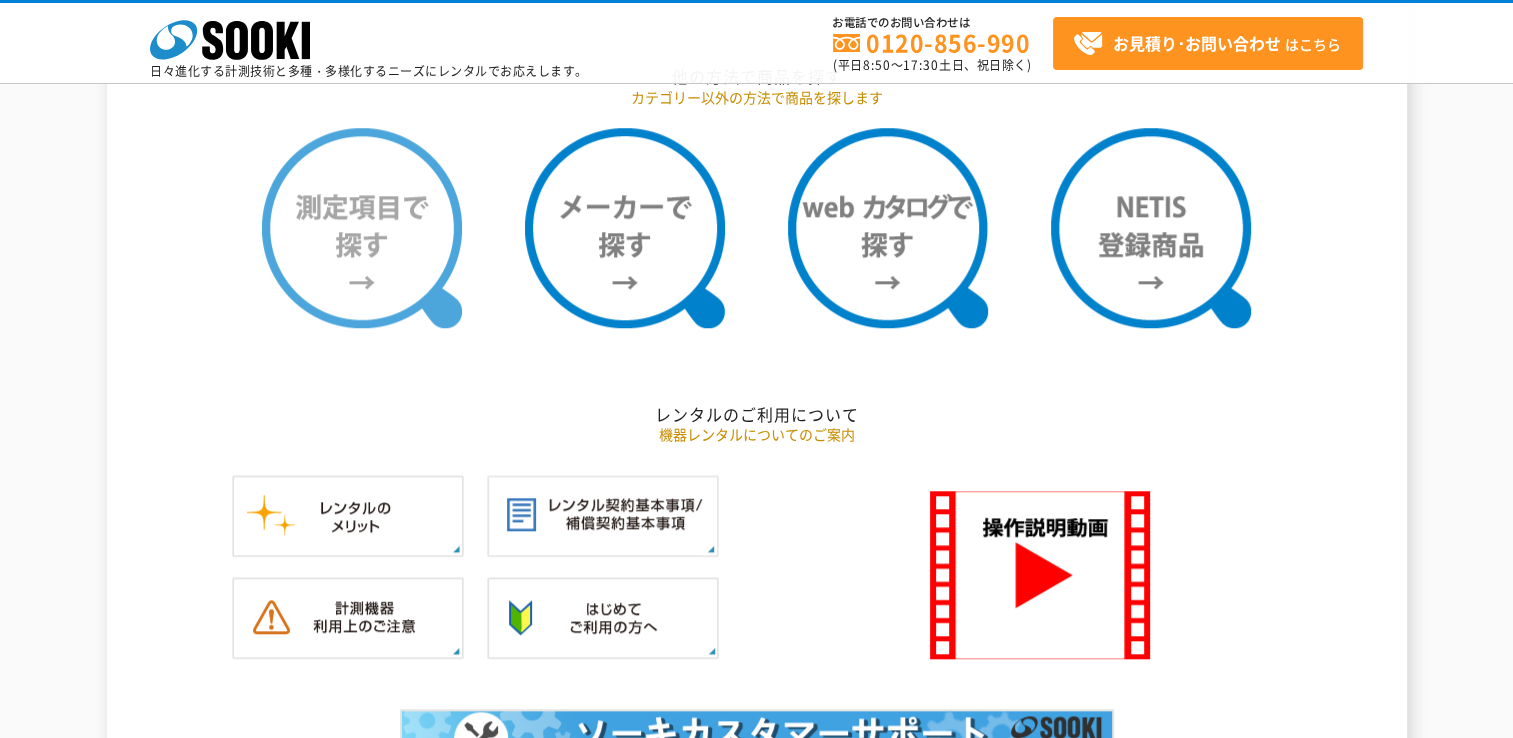 click at bounding box center [362, 228] 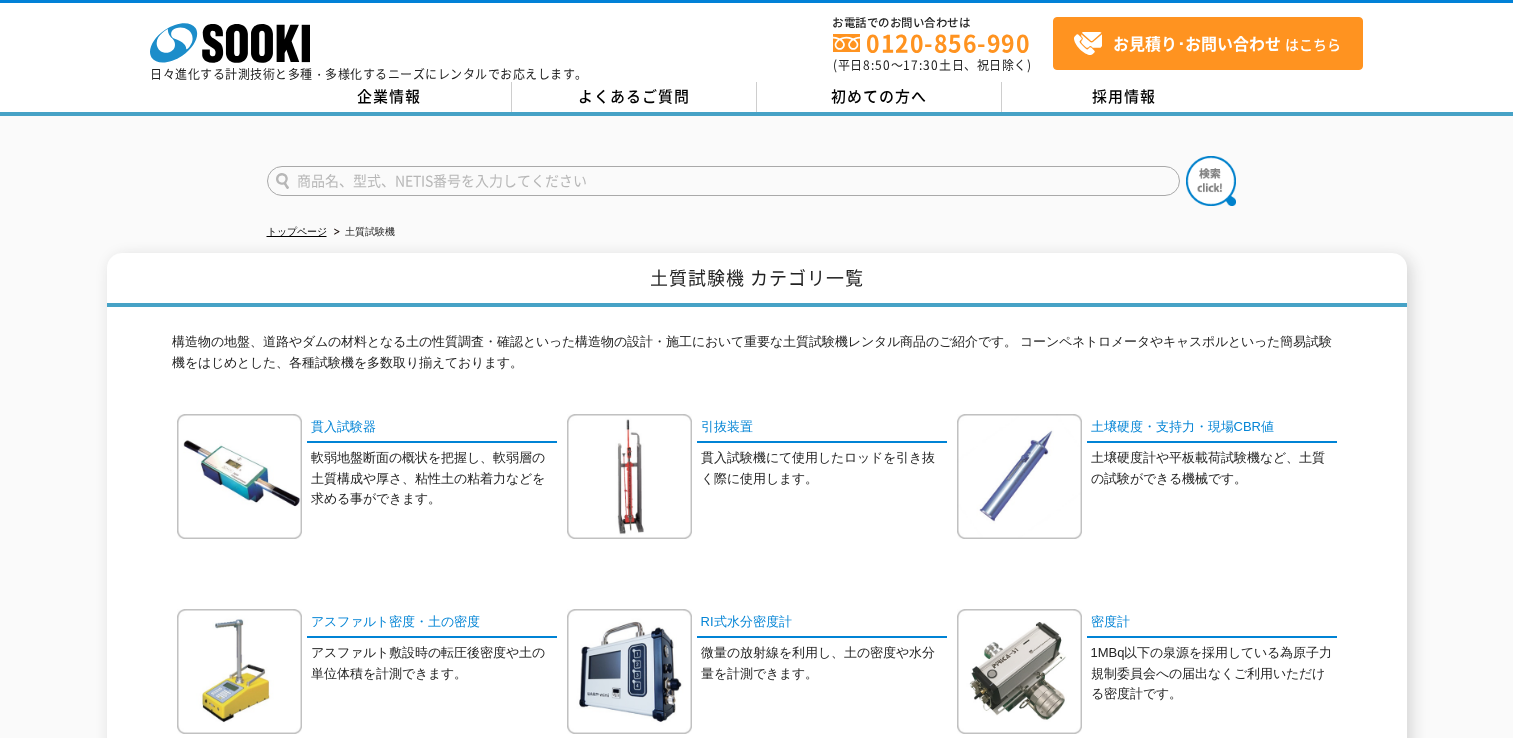 scroll, scrollTop: 0, scrollLeft: 0, axis: both 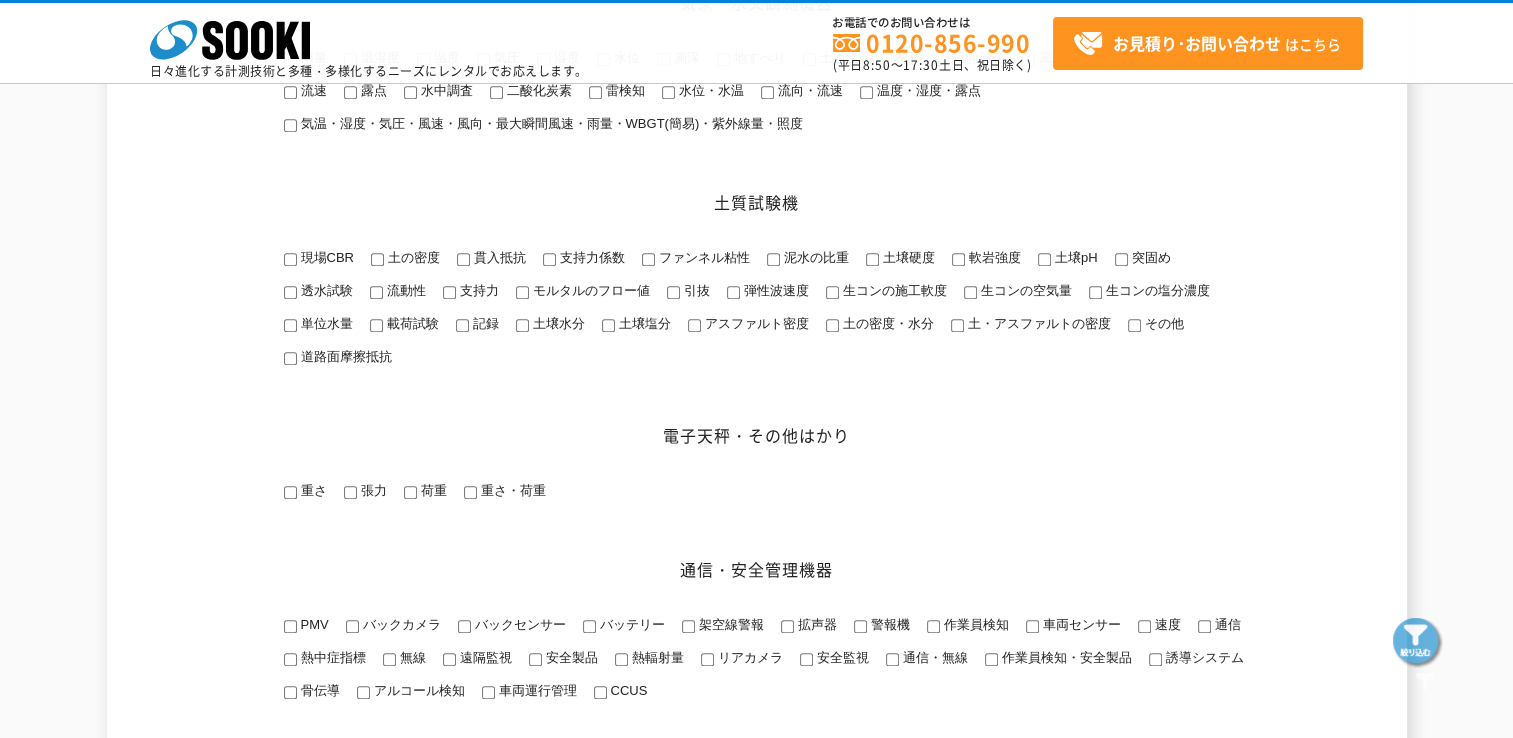 click on "土の密度" at bounding box center (377, 259) 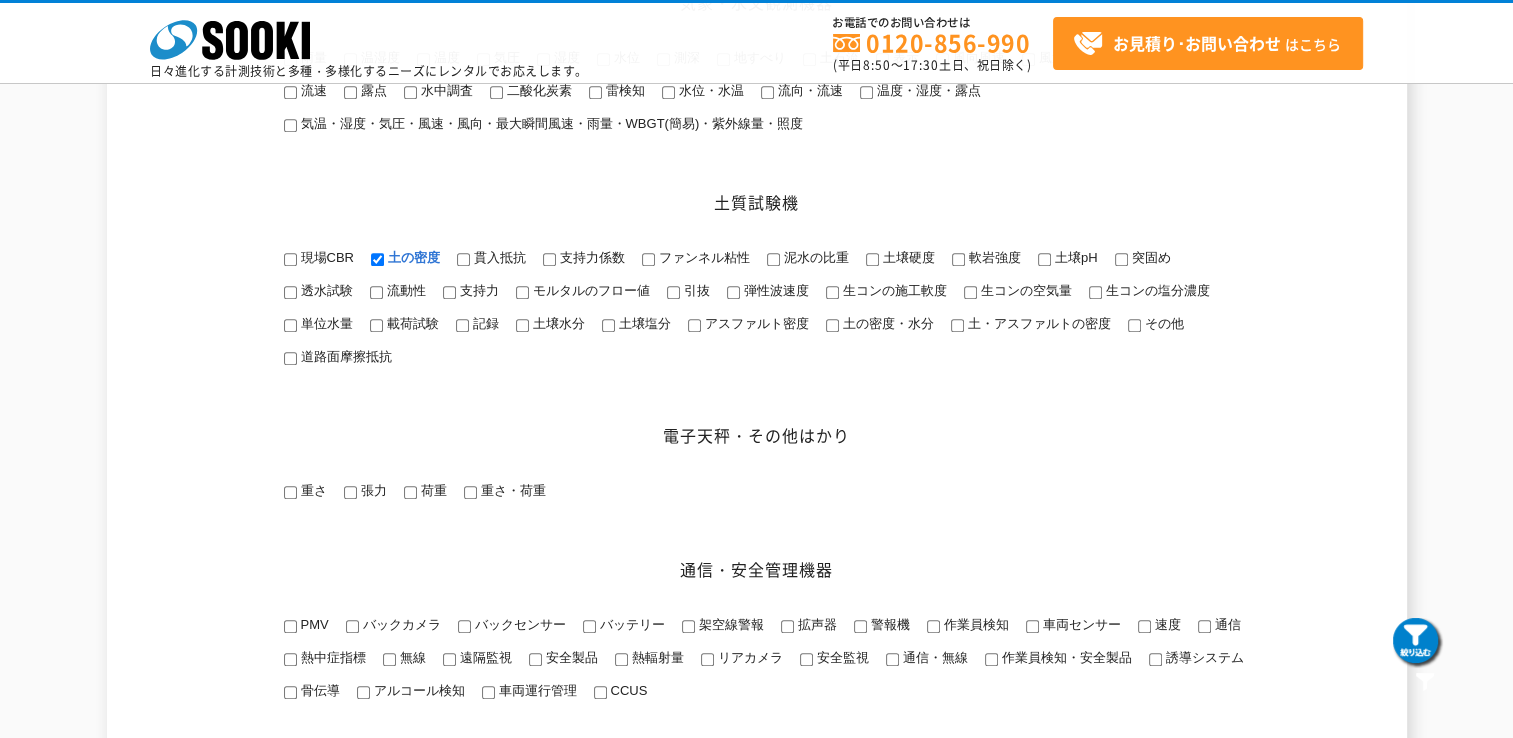 click on "土の密度・水分" at bounding box center (832, 325) 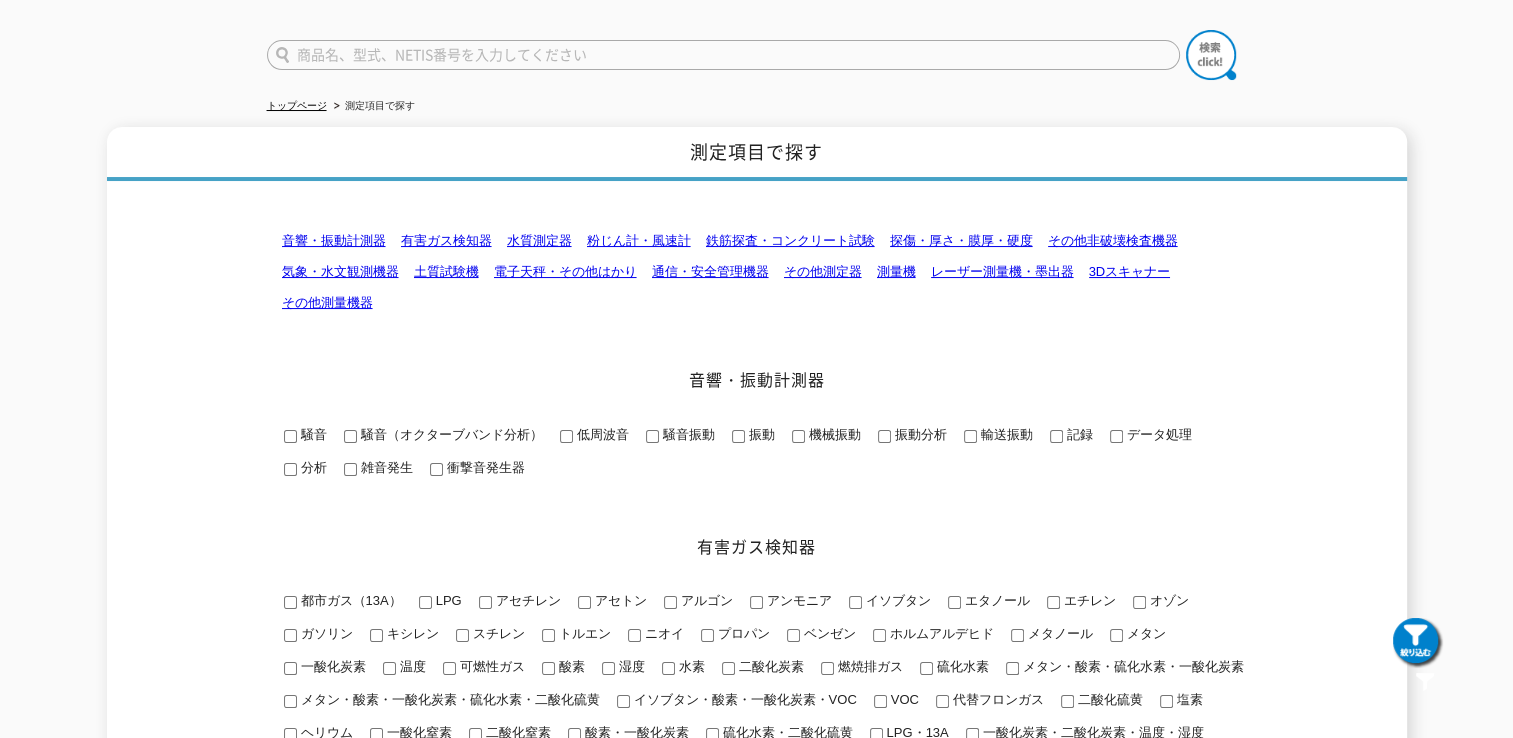 scroll, scrollTop: 0, scrollLeft: 0, axis: both 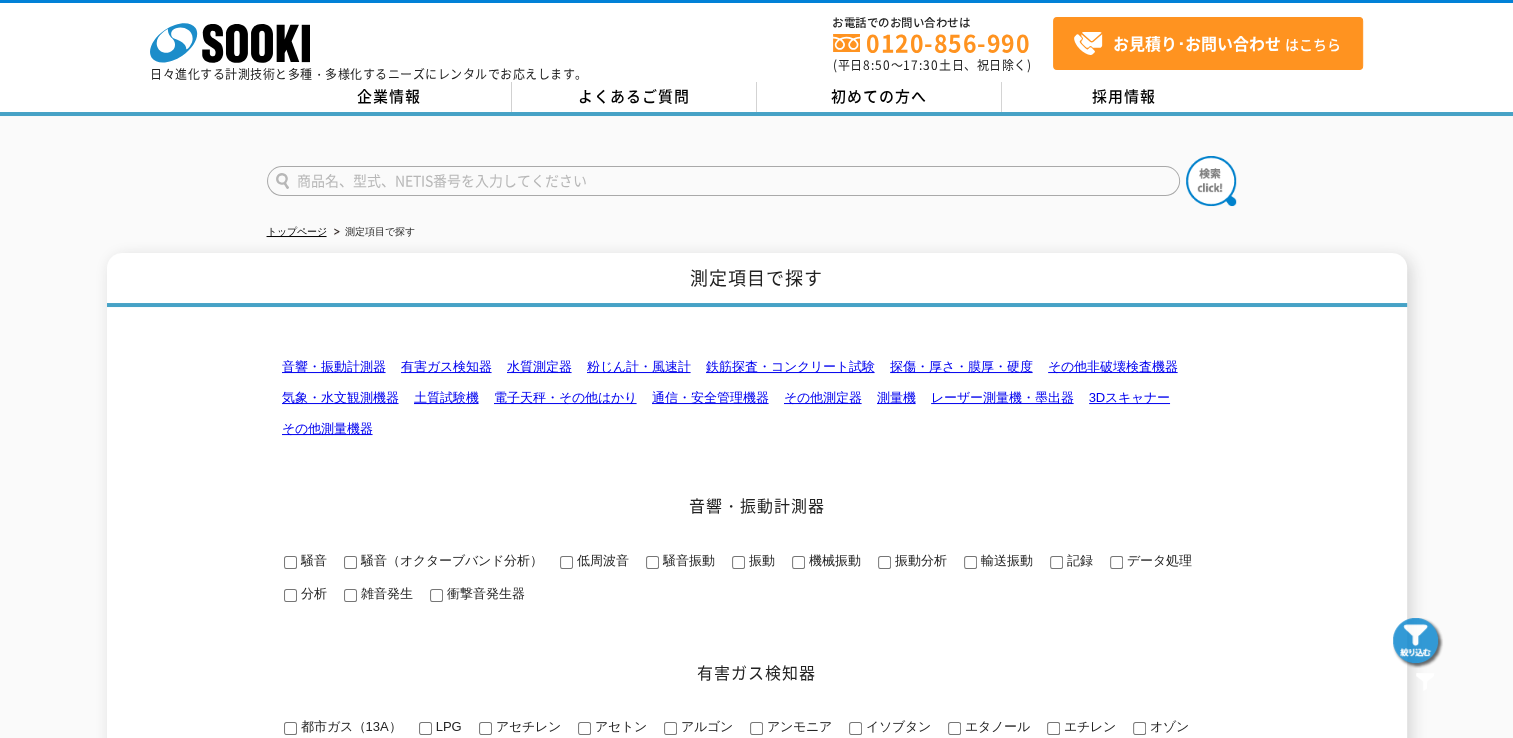 click at bounding box center [1418, 643] 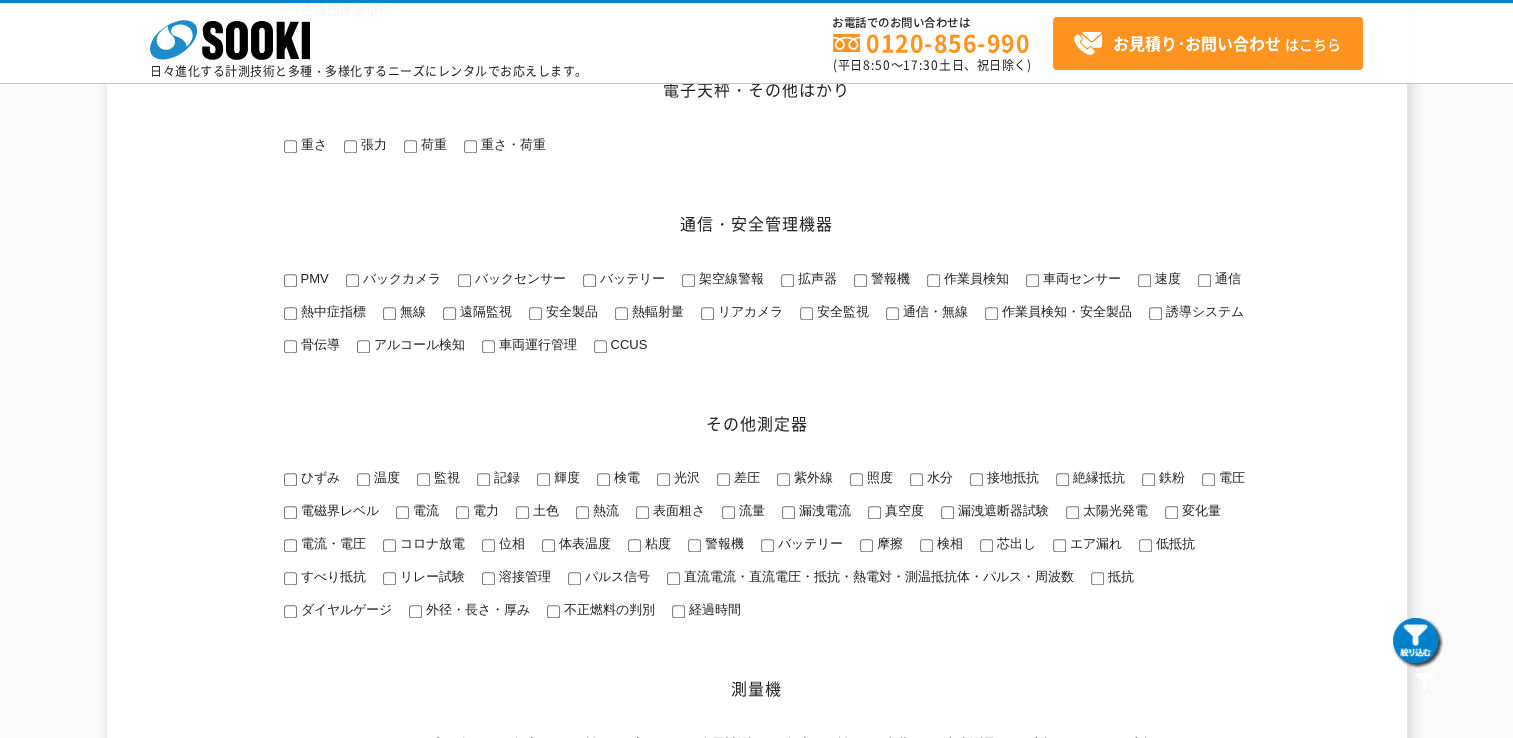 scroll, scrollTop: 2300, scrollLeft: 0, axis: vertical 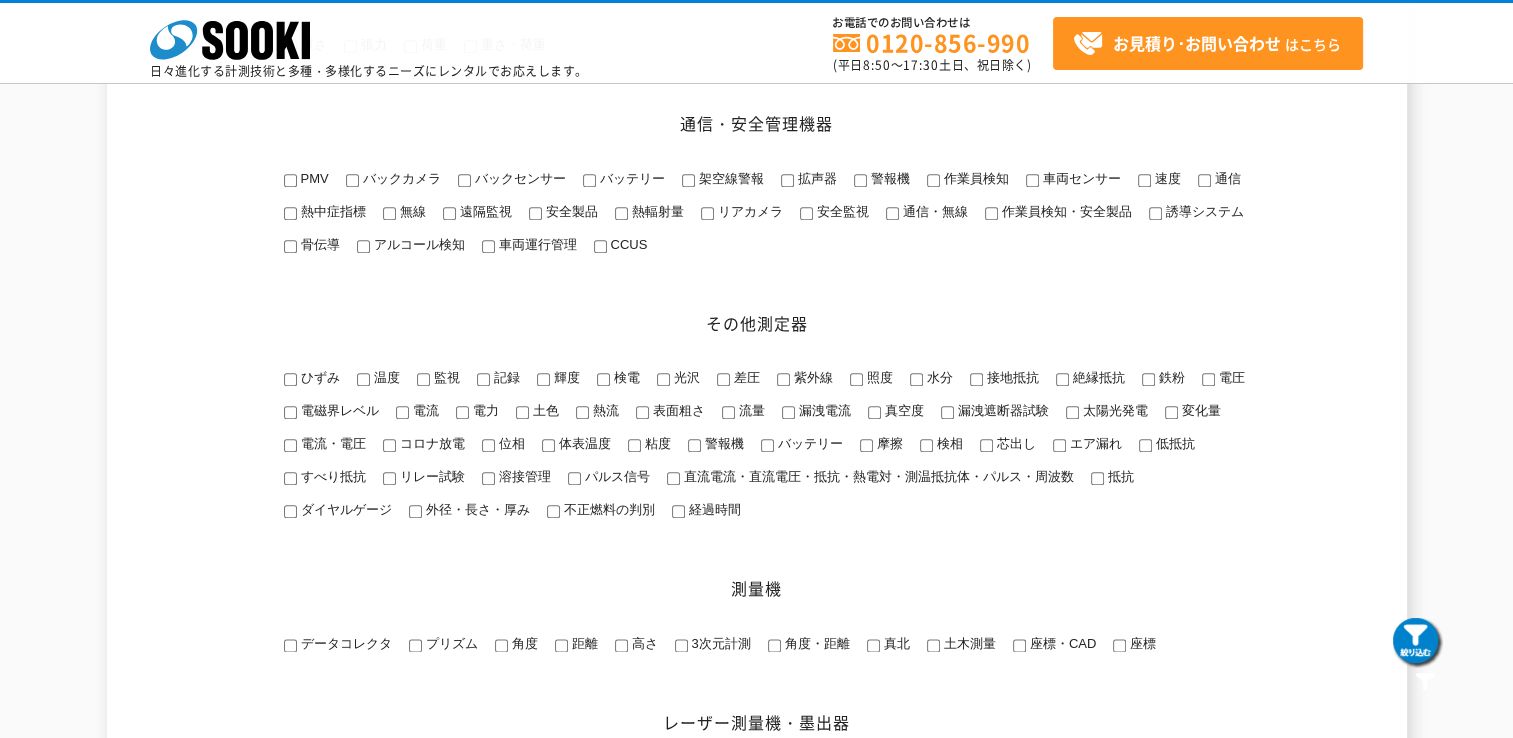 click on "水分" at bounding box center (916, 379) 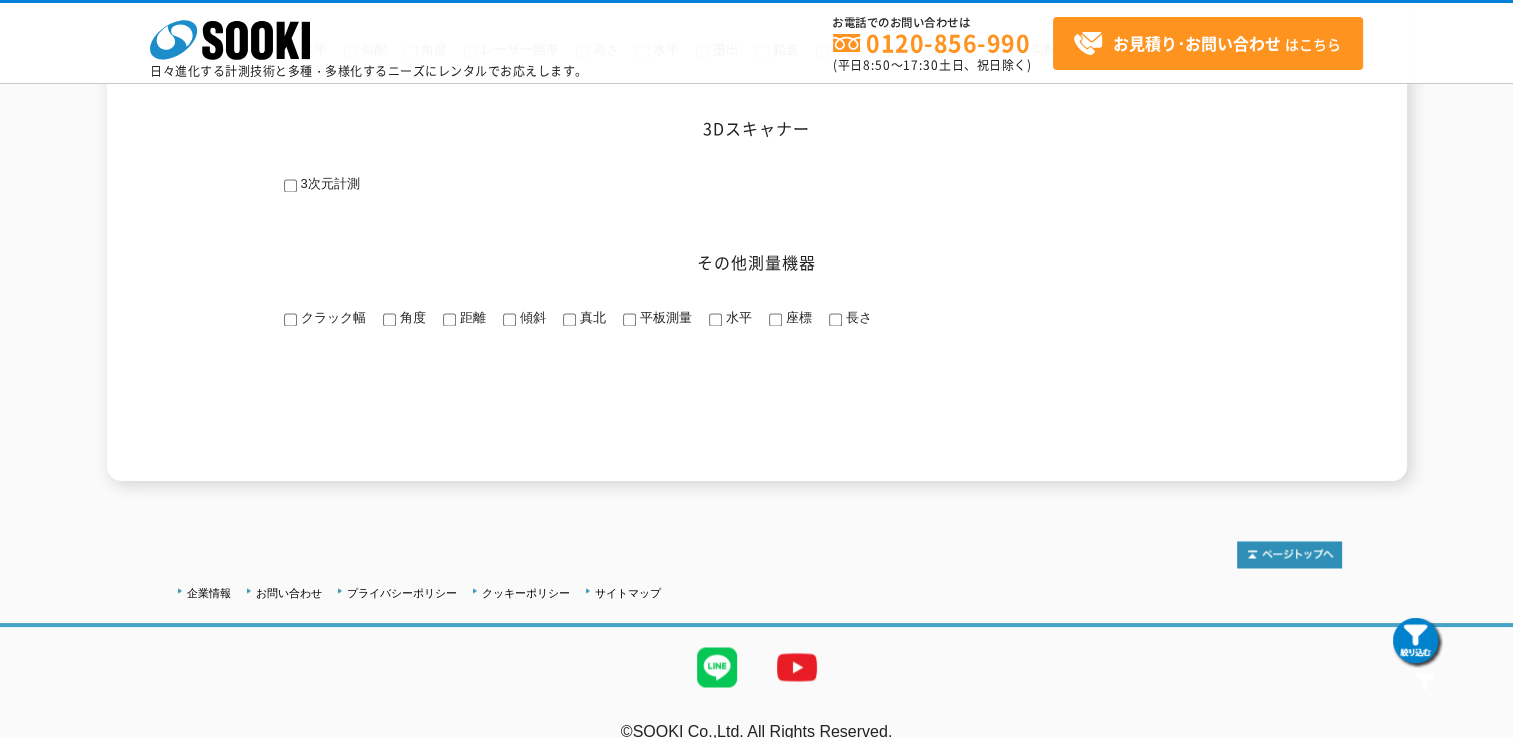 scroll, scrollTop: 3054, scrollLeft: 0, axis: vertical 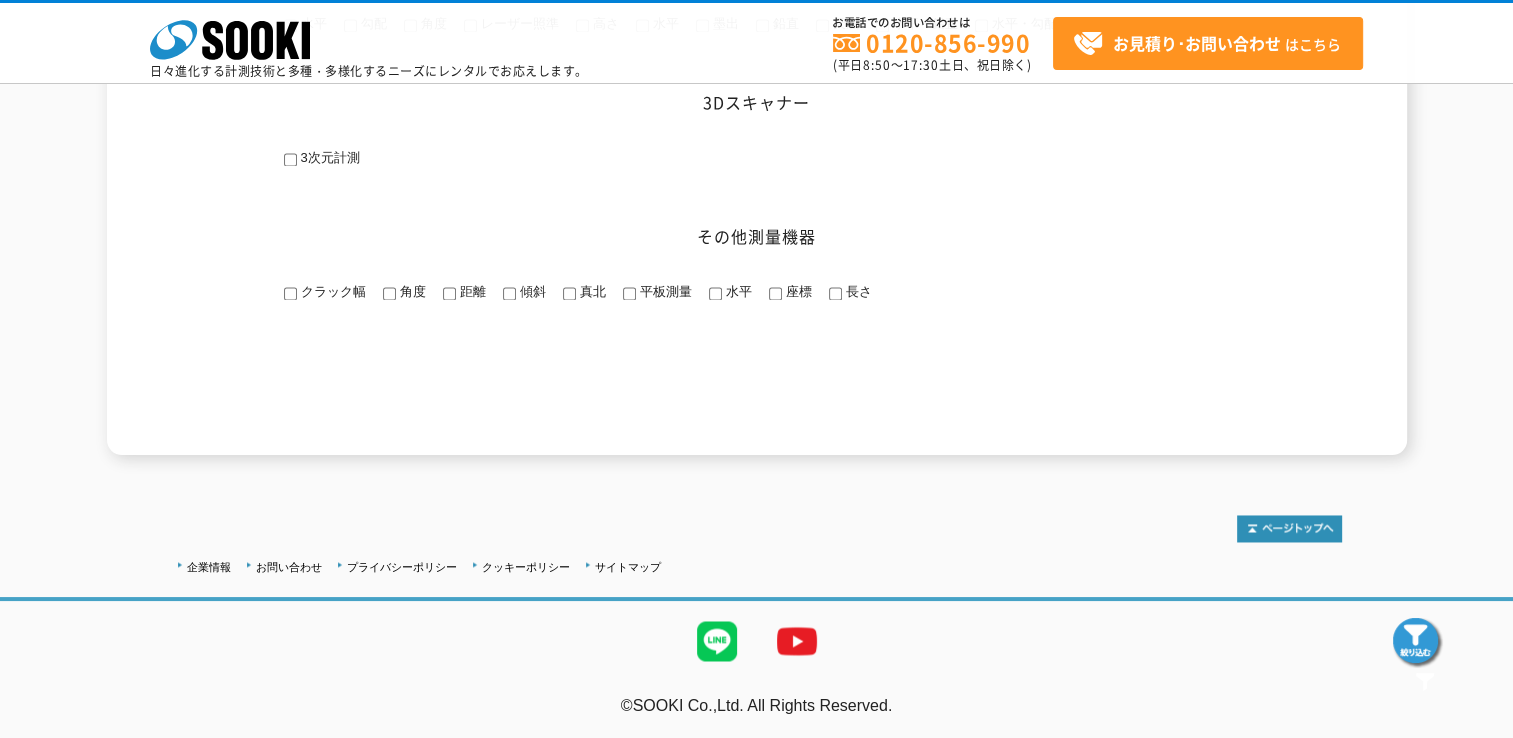 click at bounding box center (1418, 643) 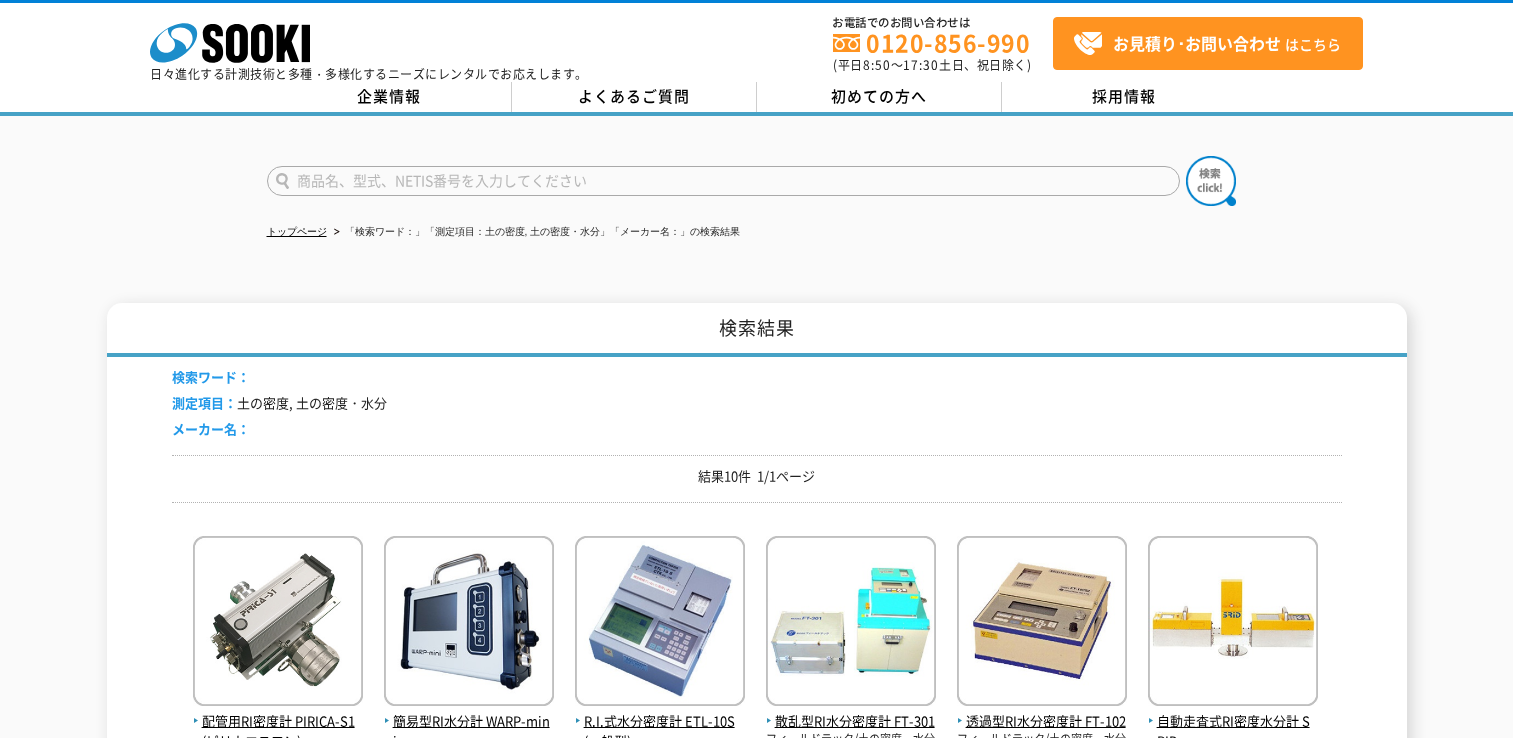 scroll, scrollTop: 0, scrollLeft: 0, axis: both 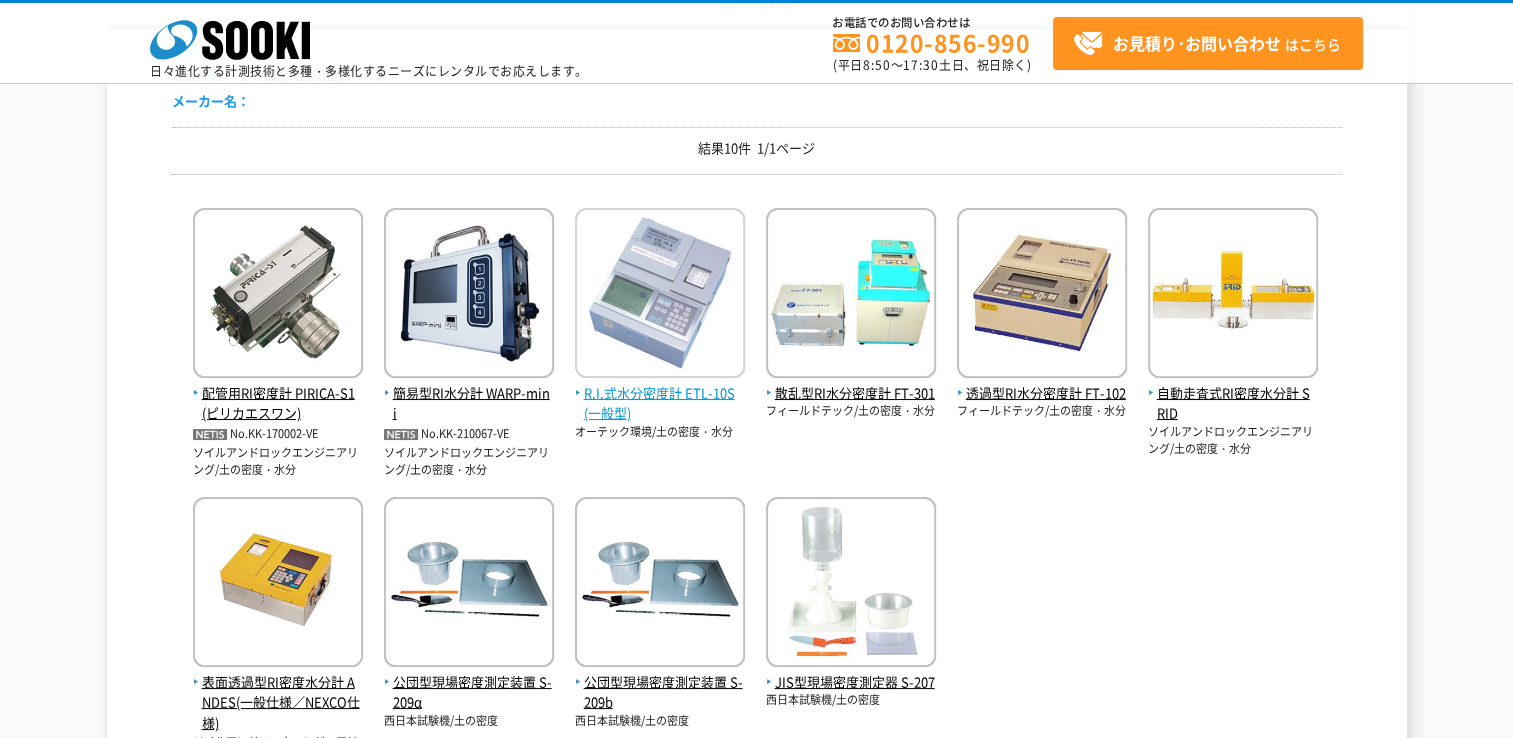 click at bounding box center [660, 295] 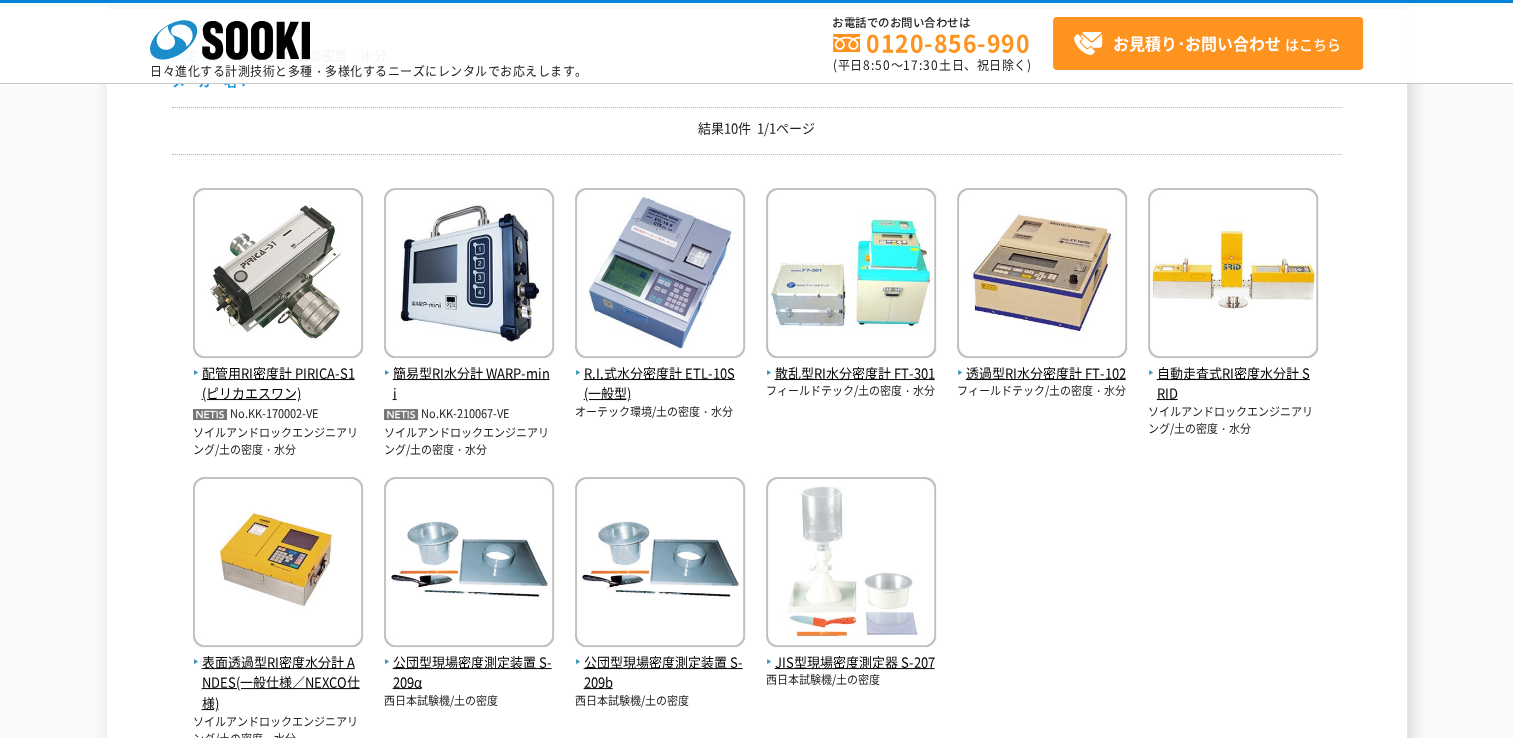 scroll, scrollTop: 300, scrollLeft: 0, axis: vertical 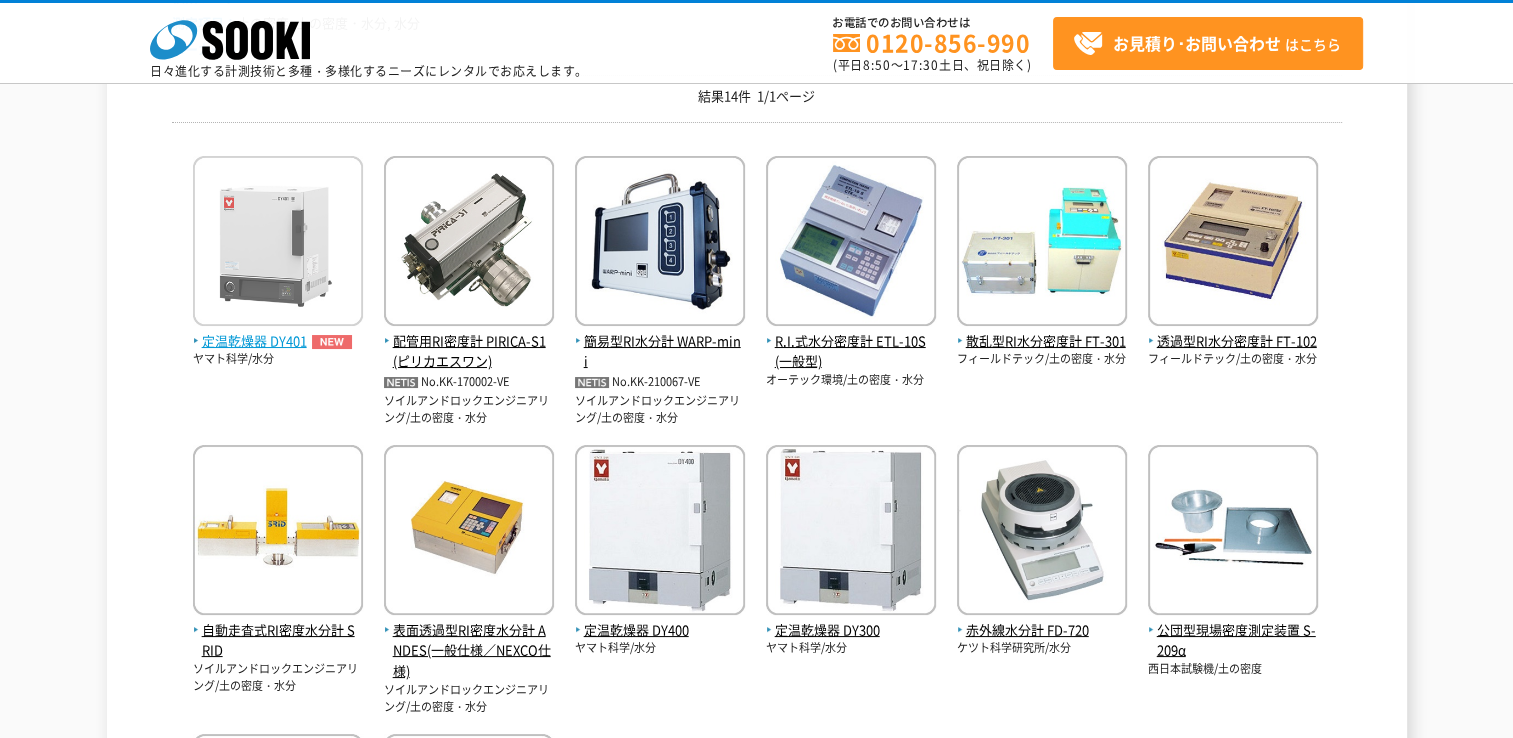 click at bounding box center [278, 243] 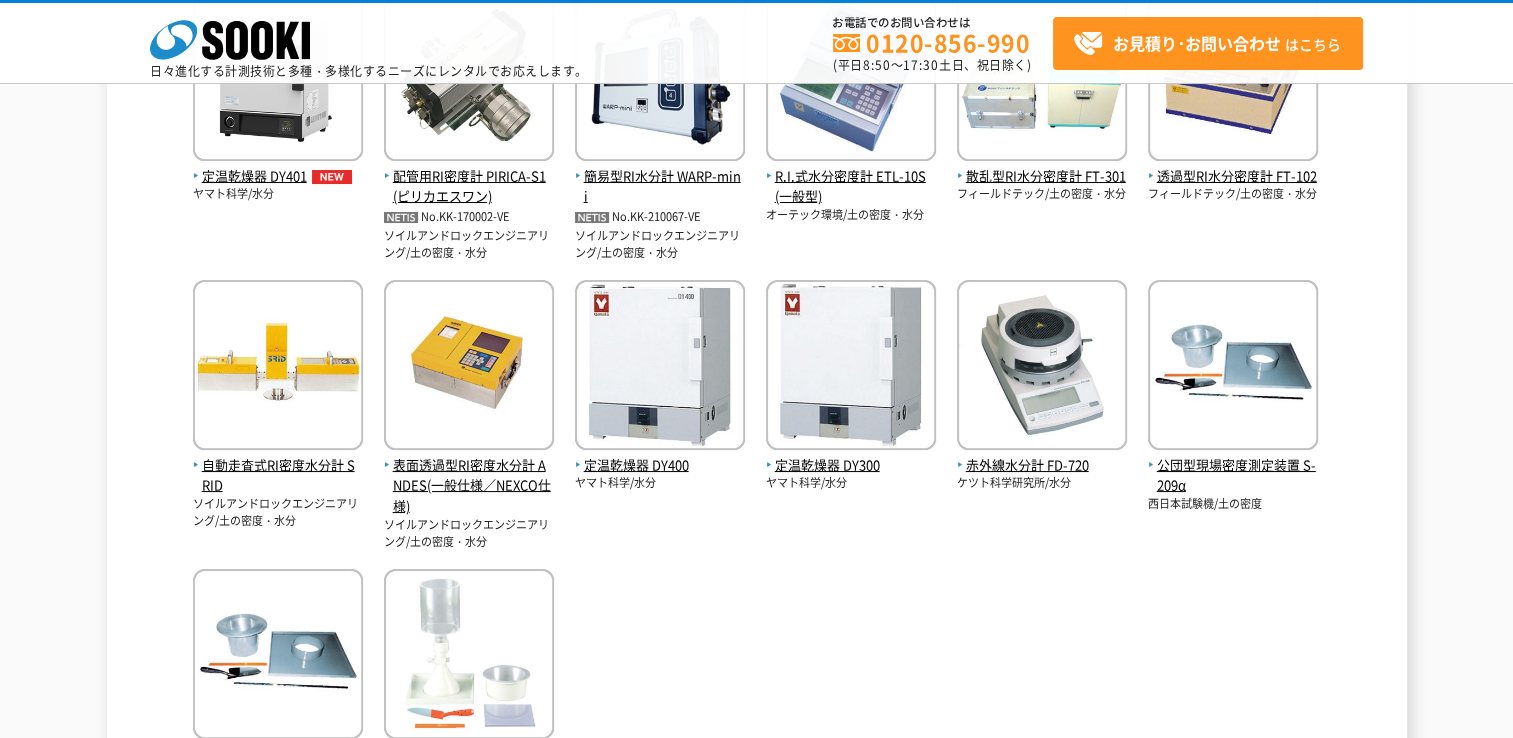 scroll, scrollTop: 500, scrollLeft: 0, axis: vertical 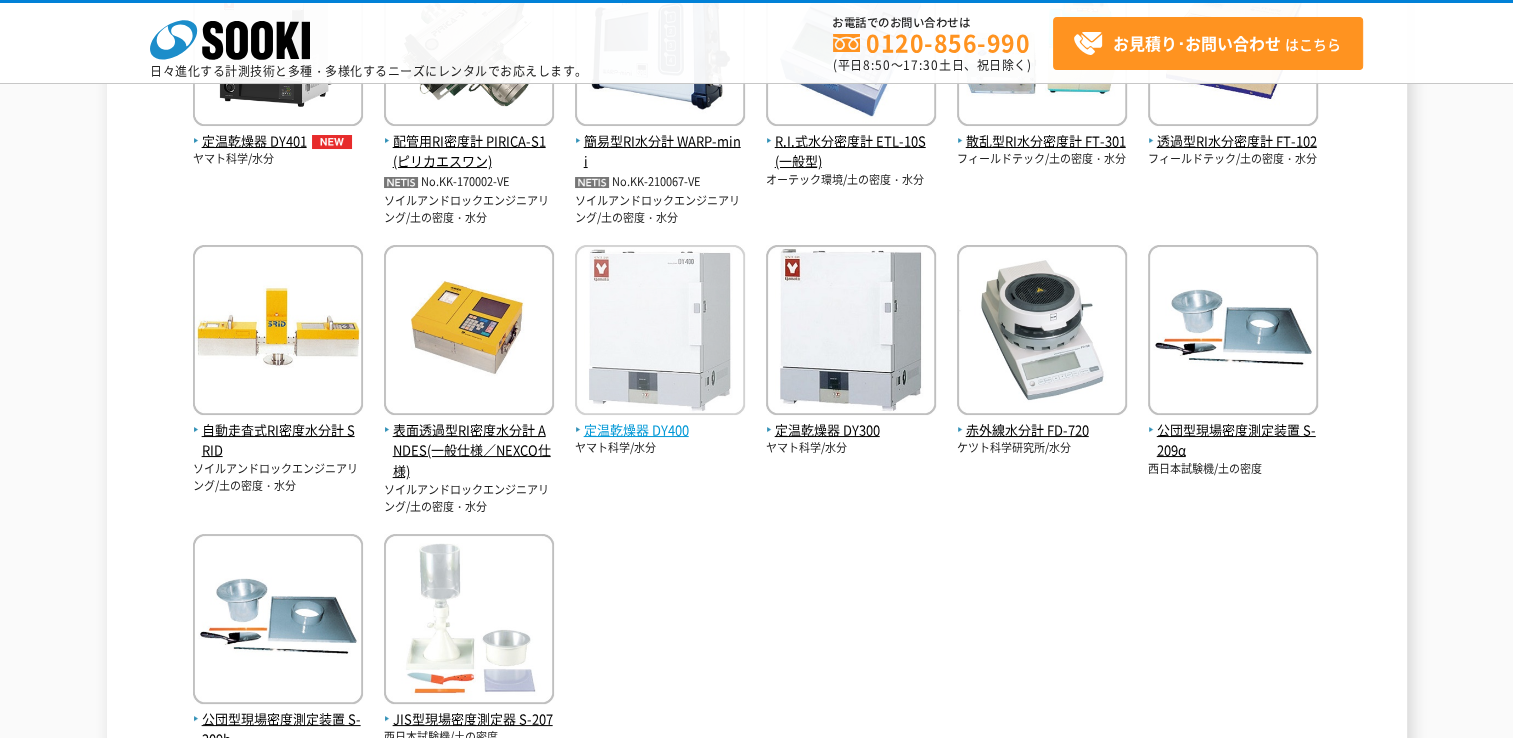 click at bounding box center [660, 332] 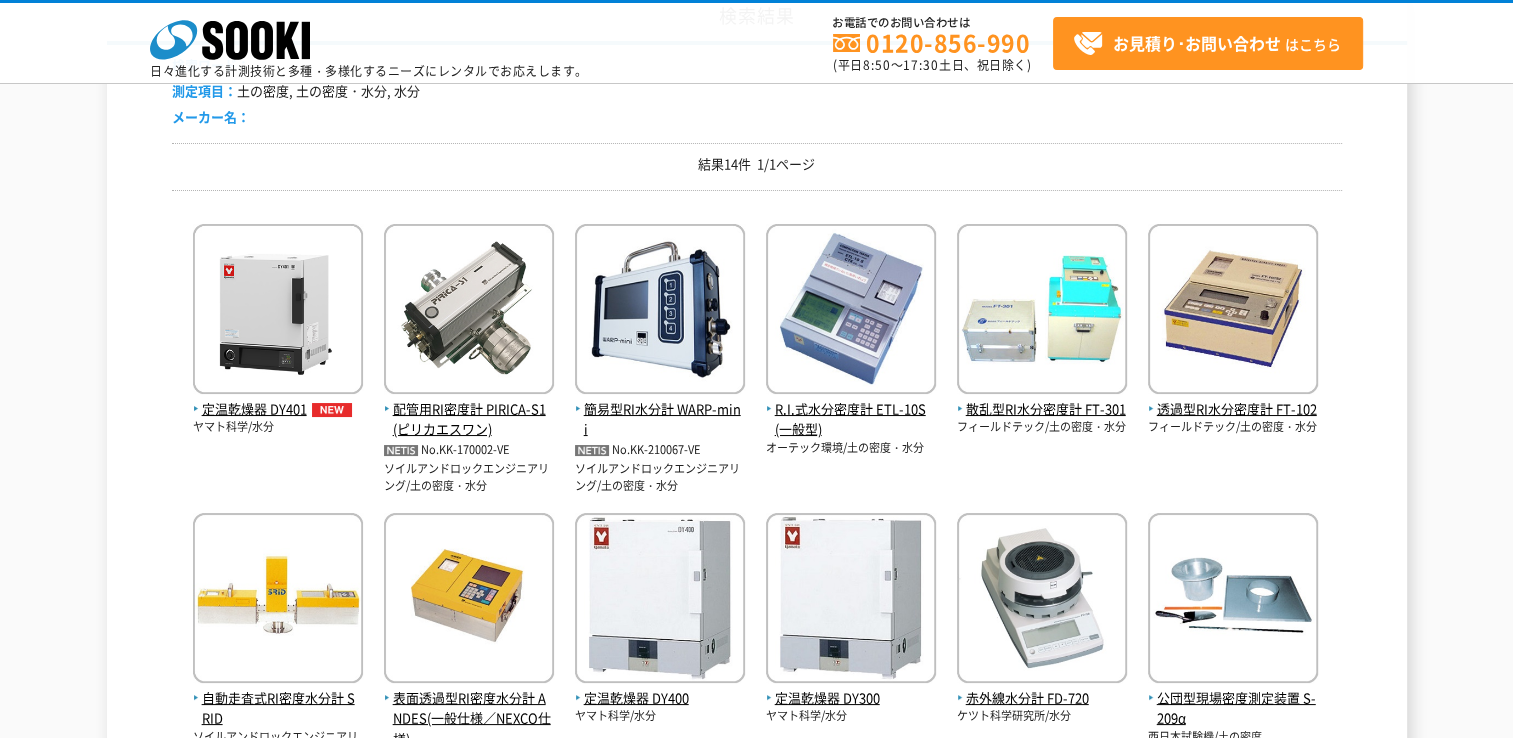 scroll, scrollTop: 0, scrollLeft: 0, axis: both 